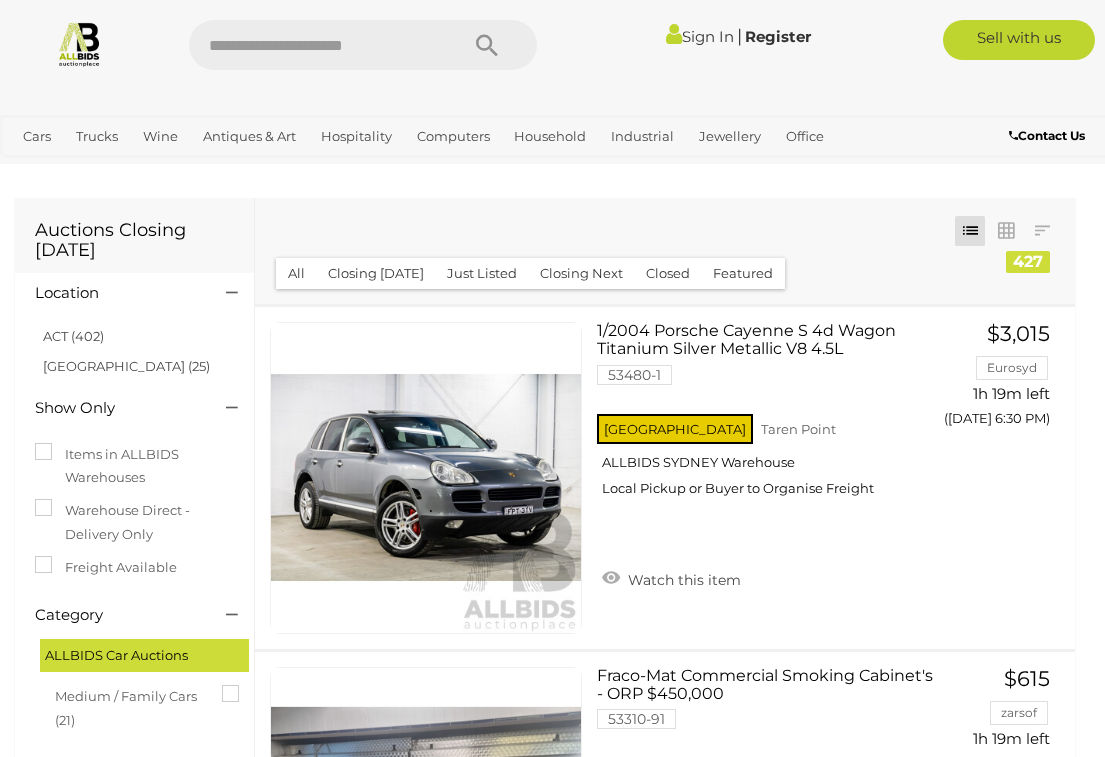 scroll, scrollTop: 2, scrollLeft: 0, axis: vertical 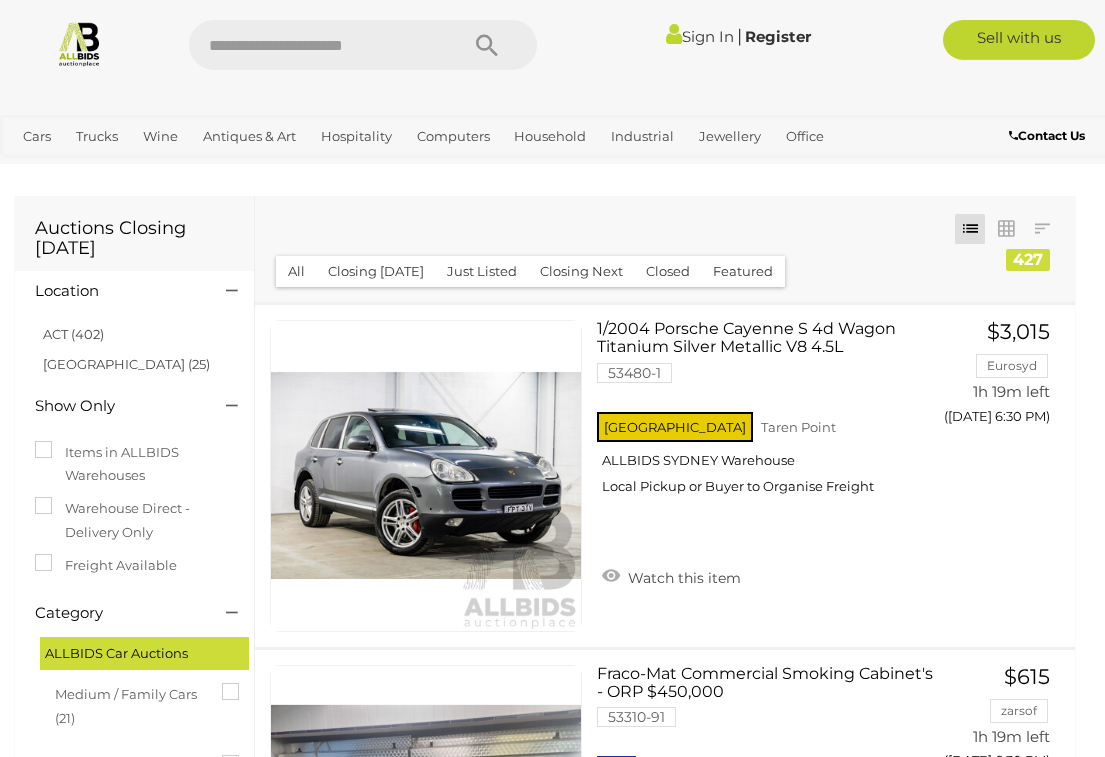 click on "View All Industrial  Auctions" at bounding box center [0, 0] 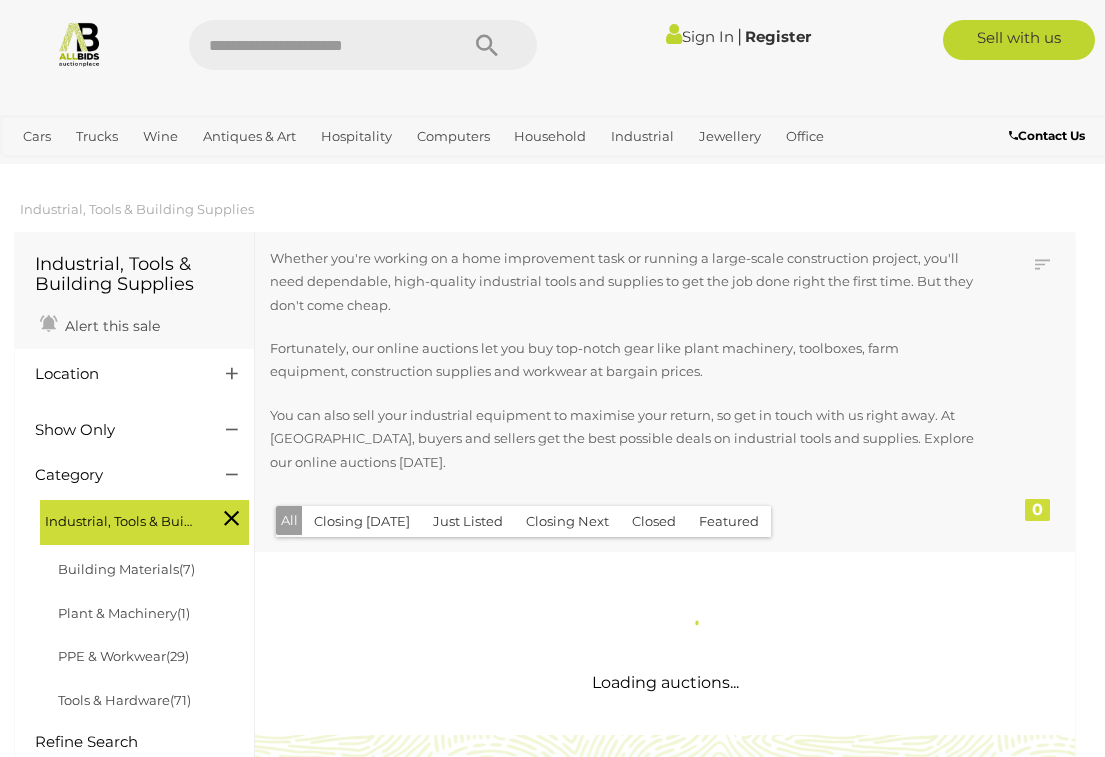 scroll, scrollTop: 2, scrollLeft: 0, axis: vertical 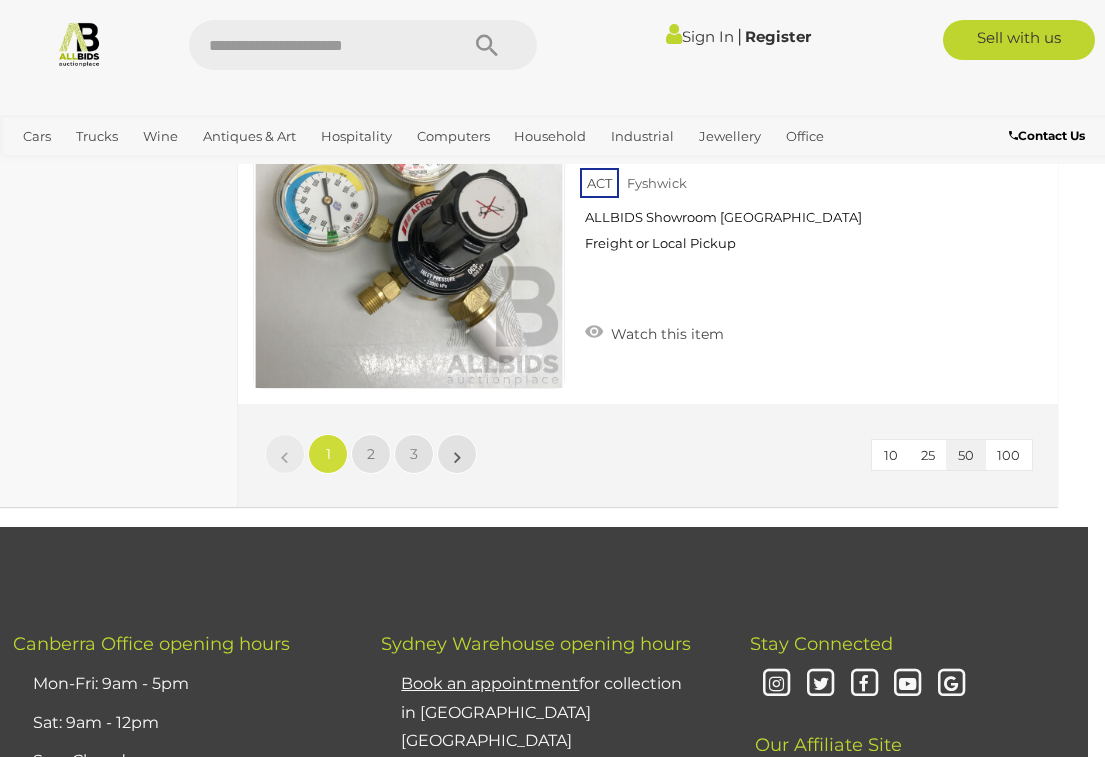 click on "2" at bounding box center (371, 454) 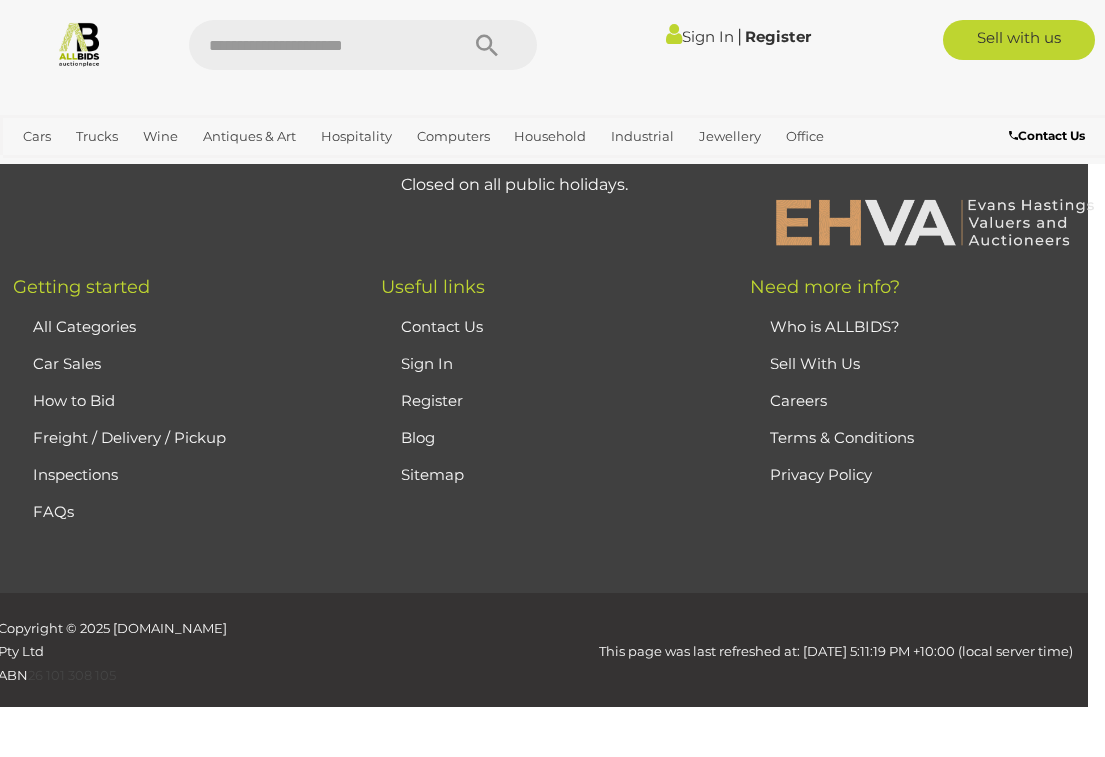 scroll, scrollTop: 381, scrollLeft: 0, axis: vertical 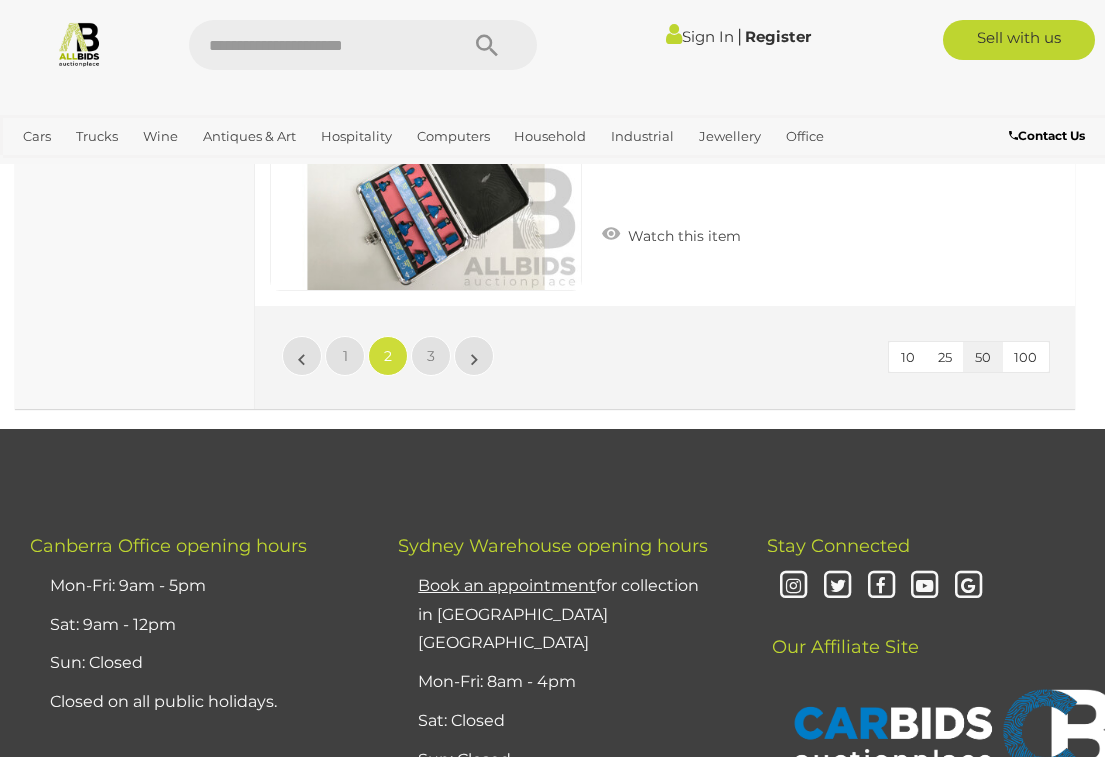 click on "3" at bounding box center [431, 356] 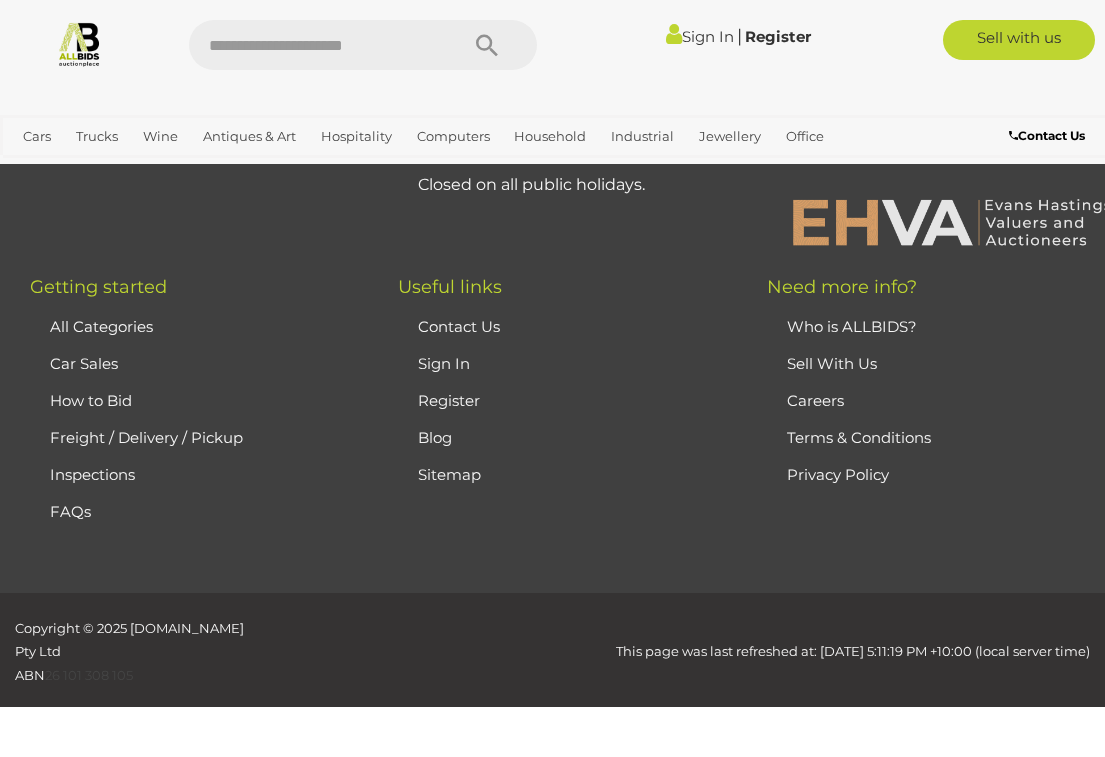 scroll, scrollTop: 381, scrollLeft: 0, axis: vertical 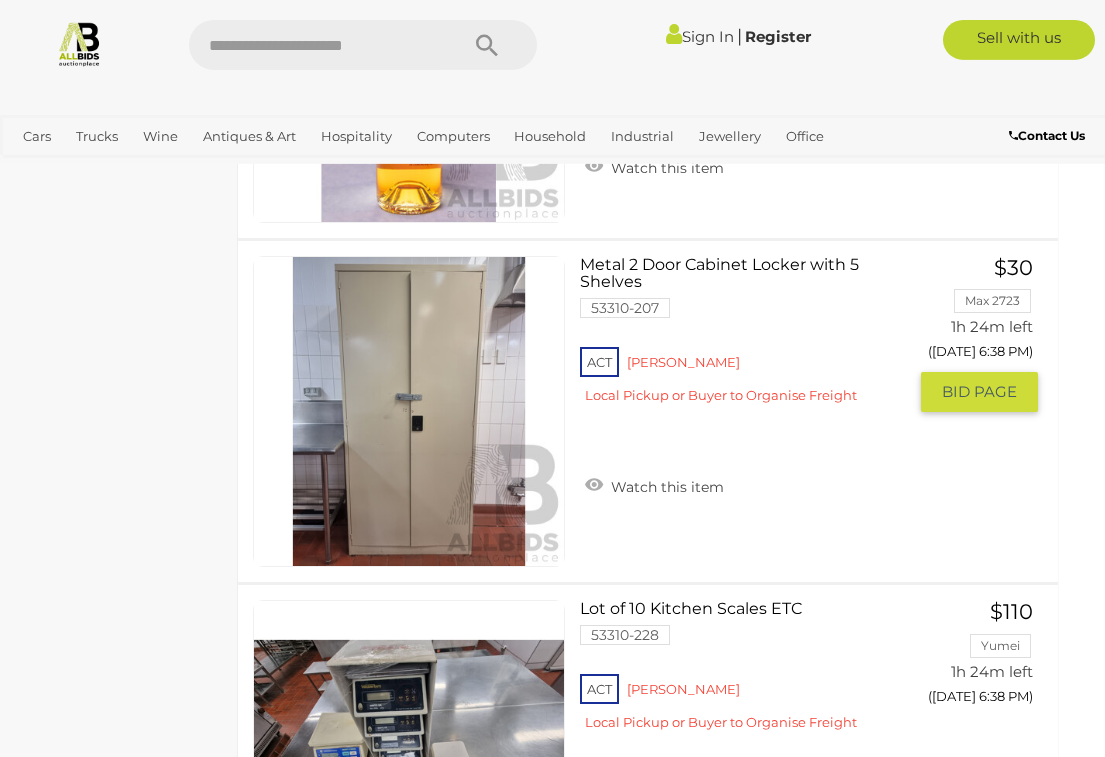 click on "Metal 2 Door Cabinet Locker with 5 Shelves
53310-207
ACT Reid Watch this item  $30 Max 2723 GO TO" at bounding box center (648, 412) 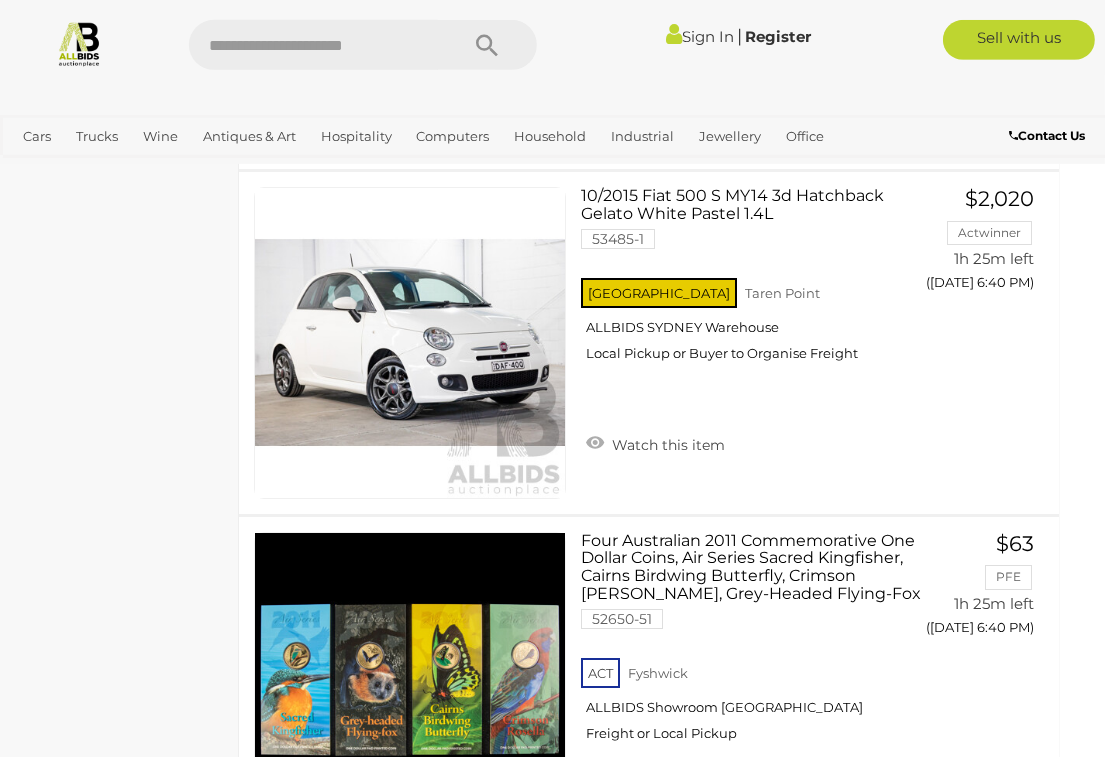 scroll, scrollTop: 14272, scrollLeft: 17, axis: both 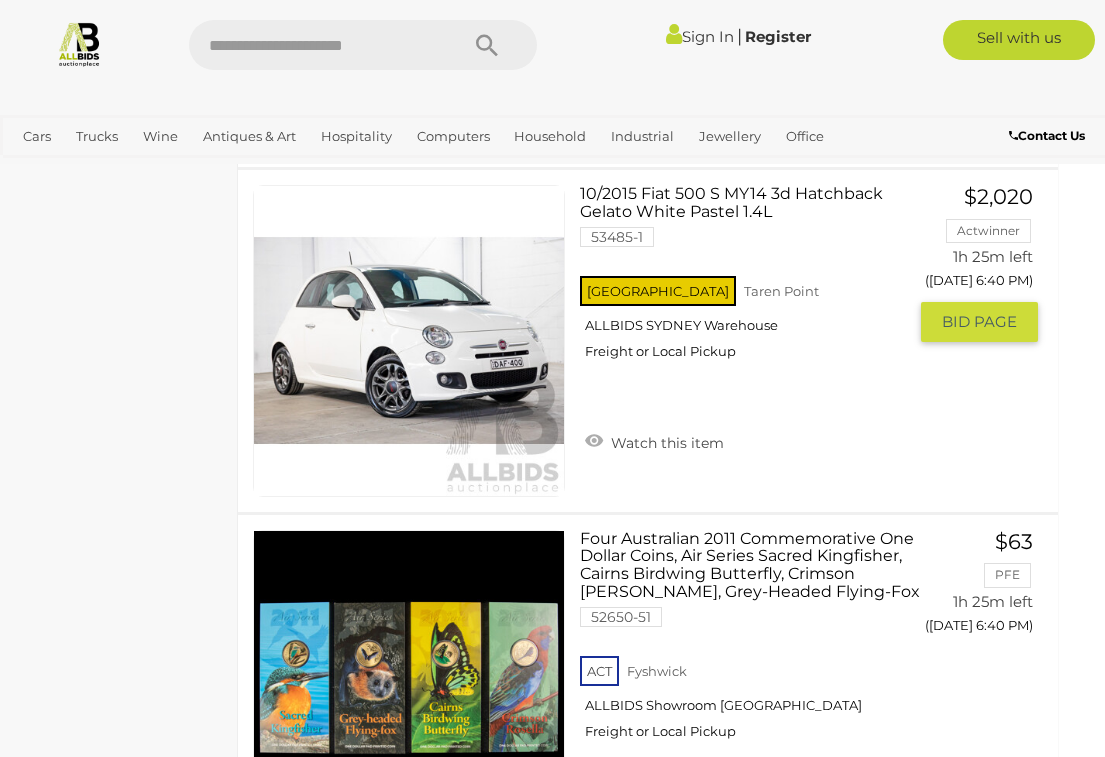 click at bounding box center [409, 341] 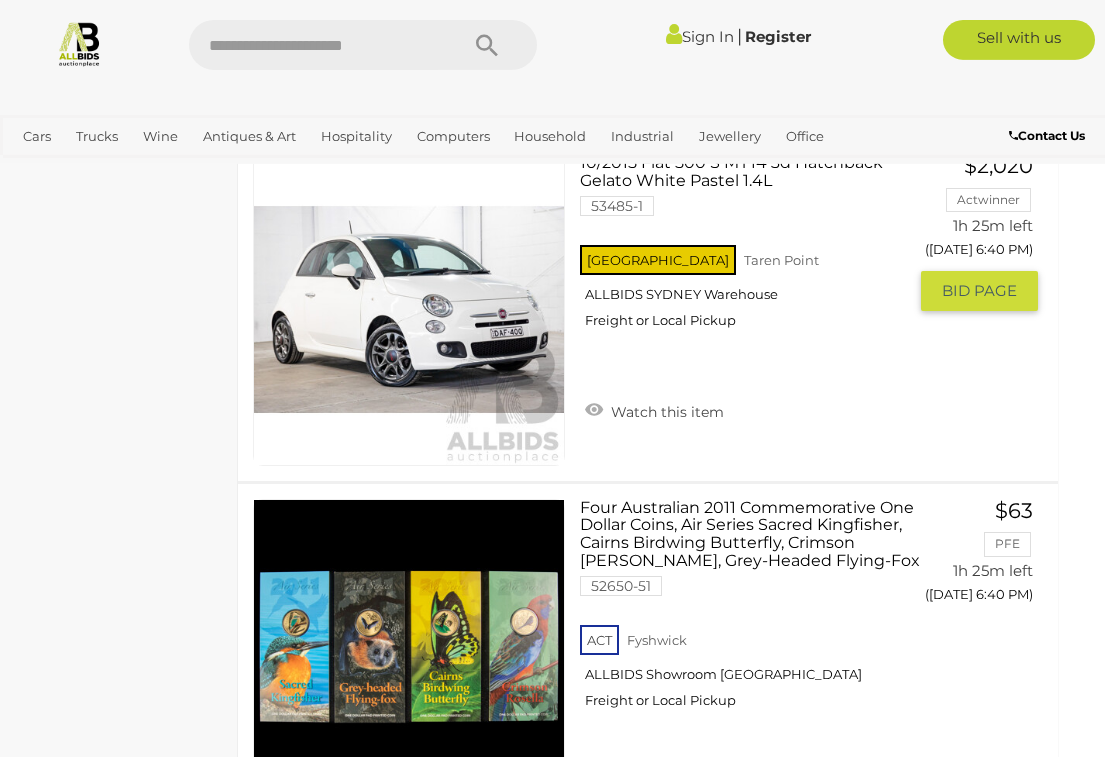 click at bounding box center (409, 310) 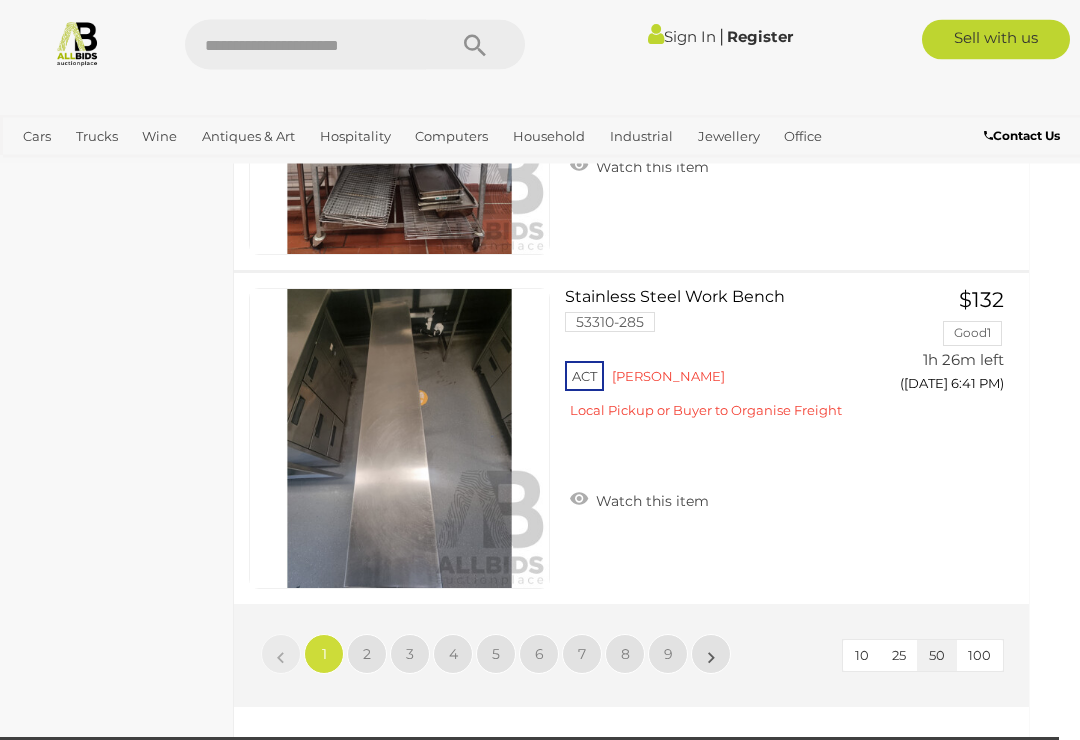 scroll, scrollTop: 16473, scrollLeft: 21, axis: both 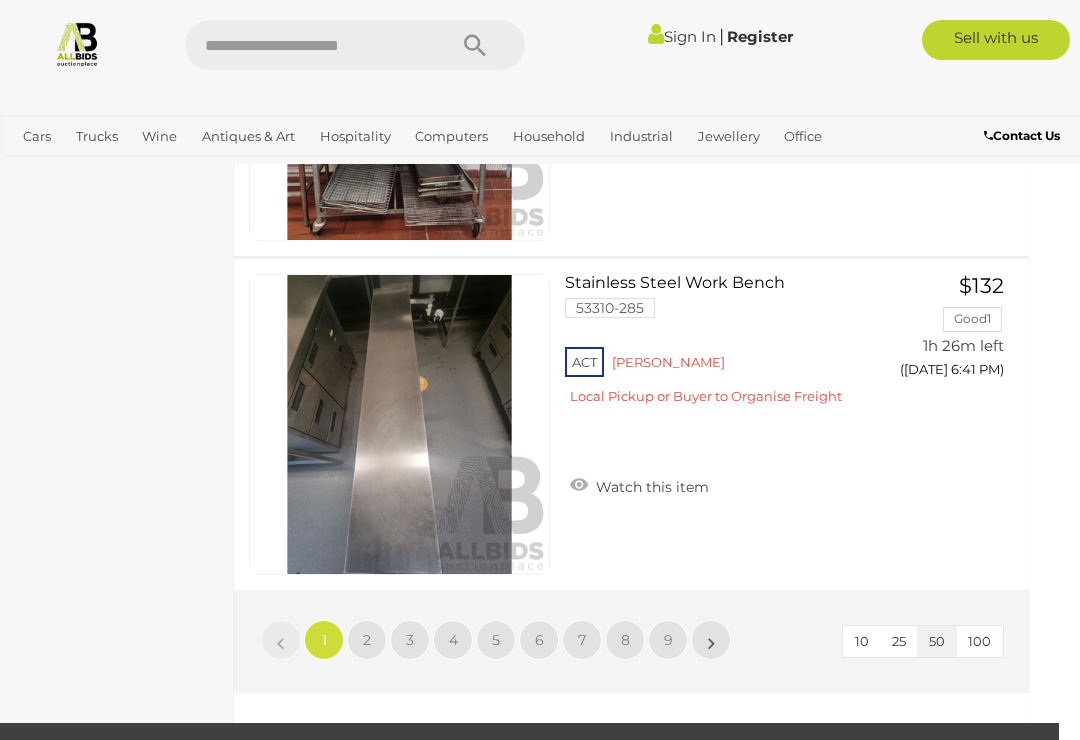 click on "2" at bounding box center [367, 640] 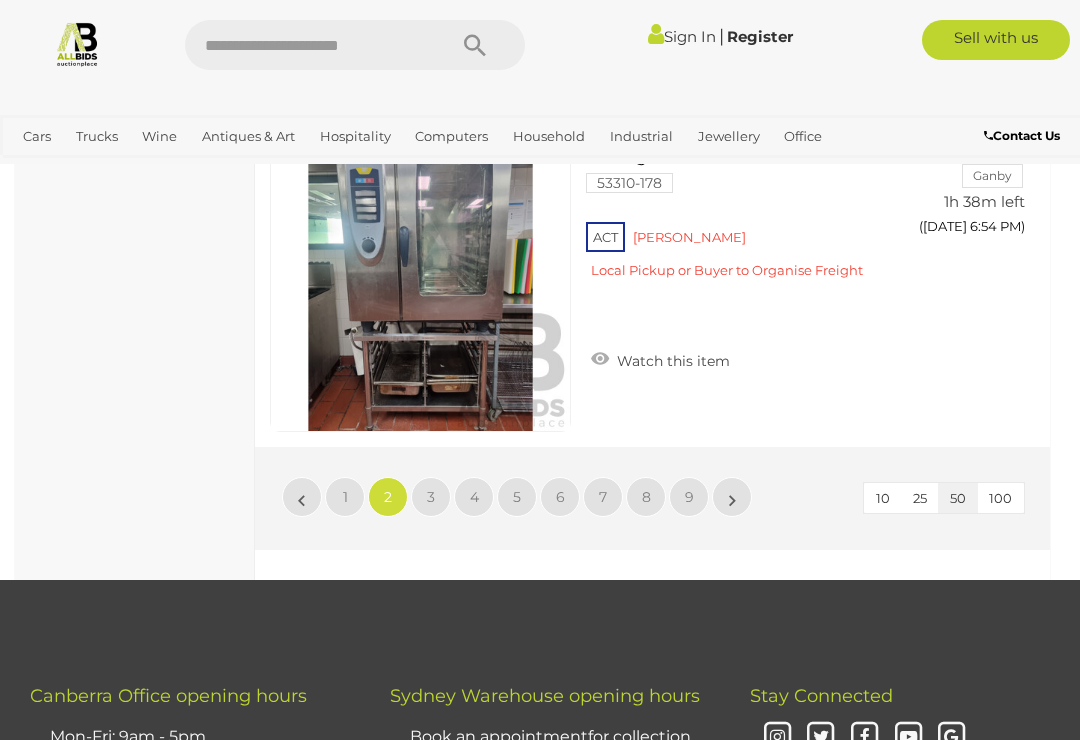 scroll, scrollTop: 16624, scrollLeft: 0, axis: vertical 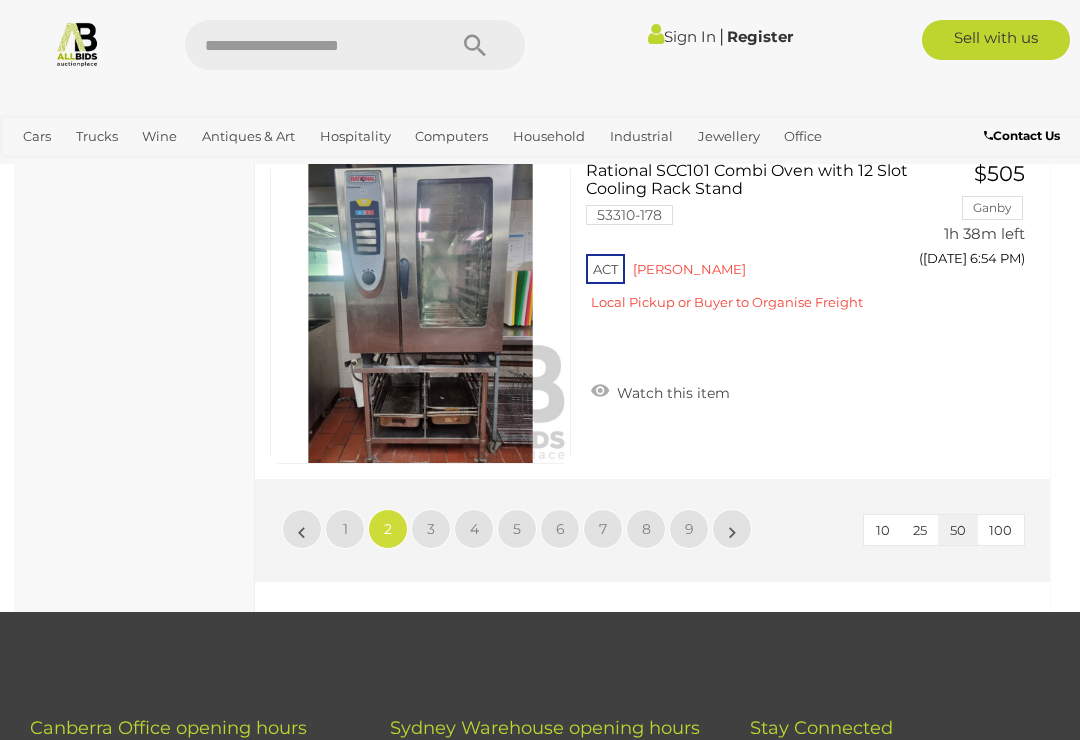 click on "1" at bounding box center [345, 529] 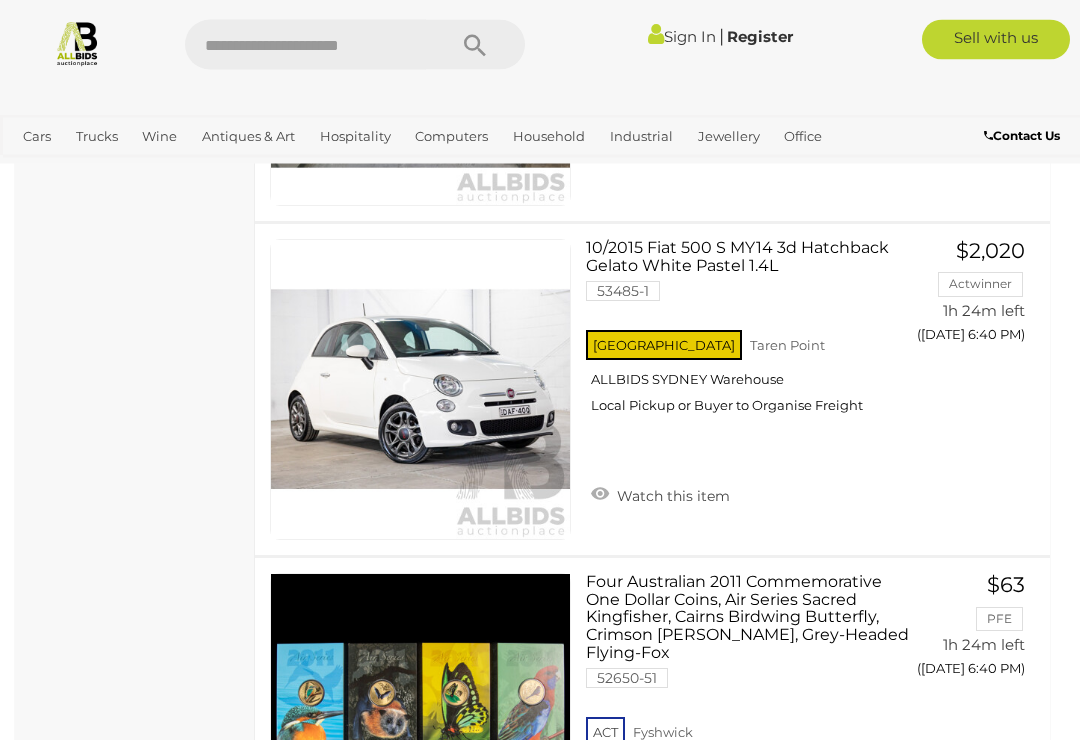 scroll, scrollTop: 13802, scrollLeft: 0, axis: vertical 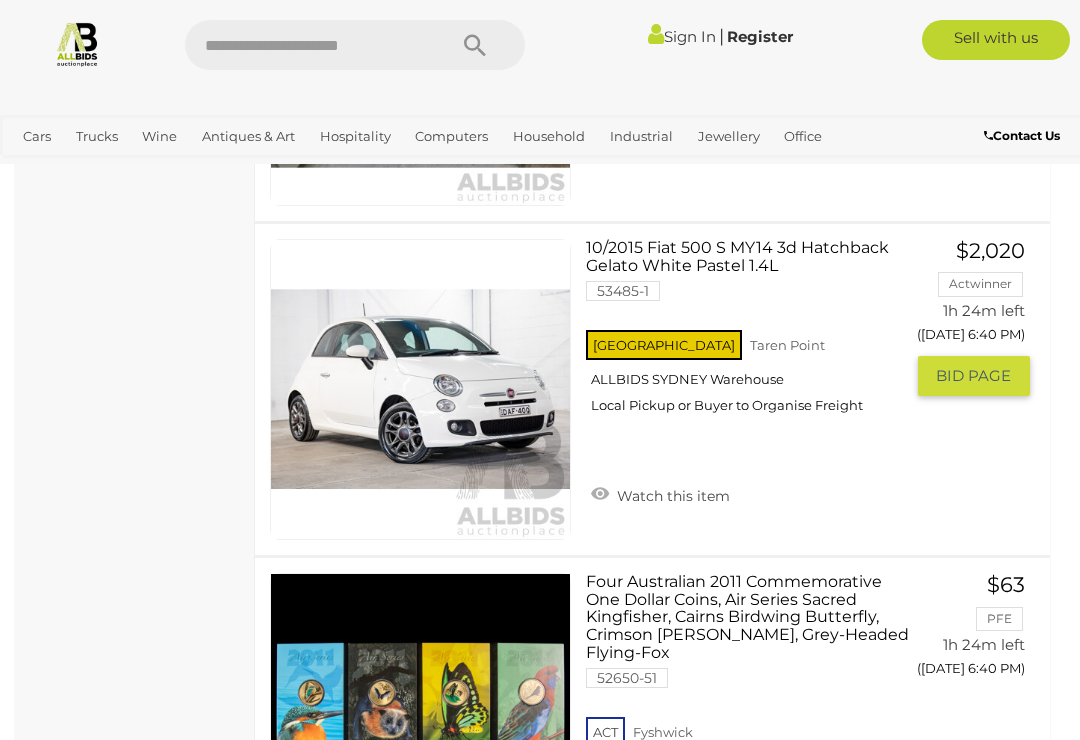 click at bounding box center (420, 389) 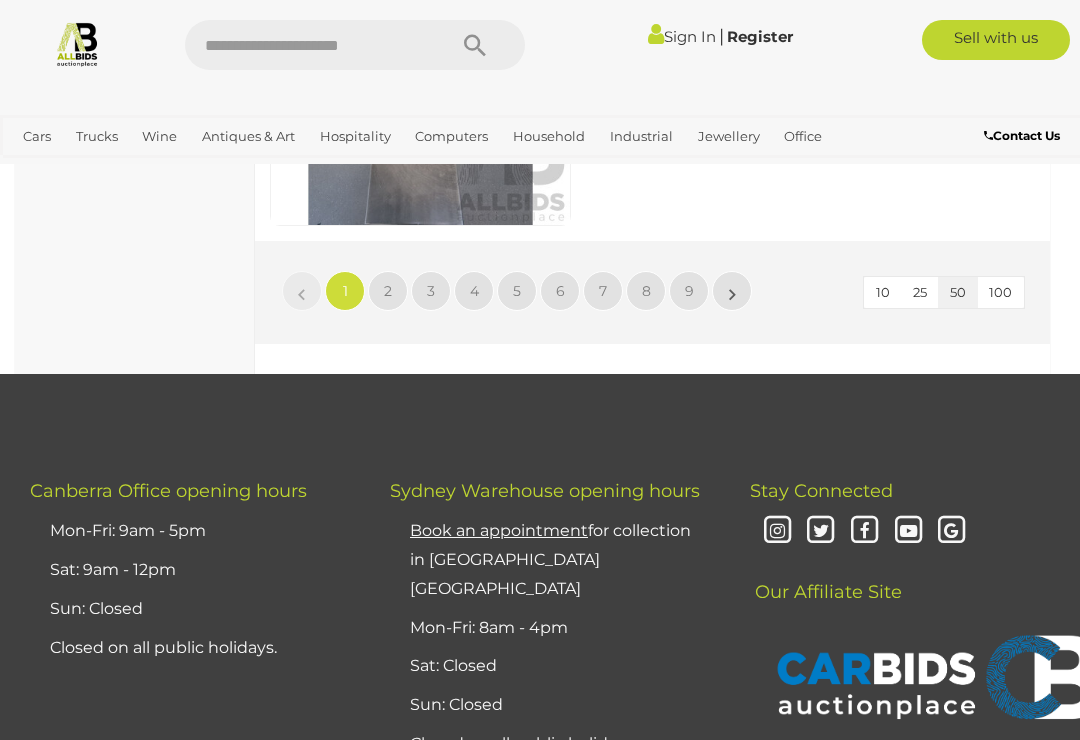 click on "3" at bounding box center (431, 291) 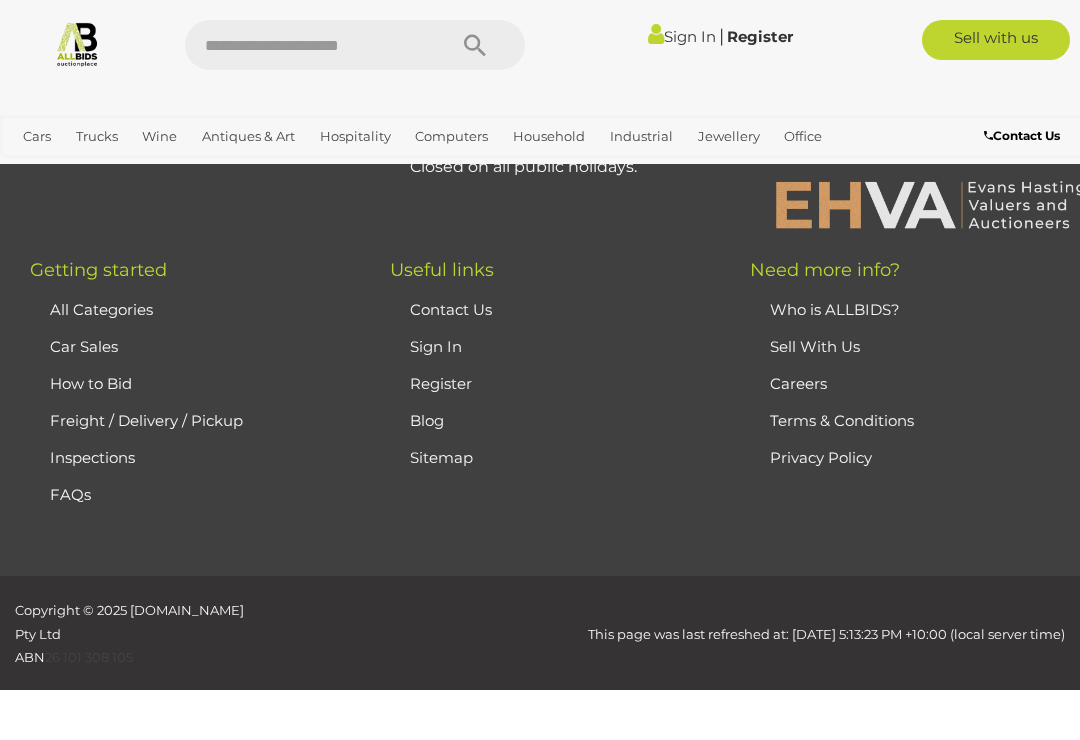 scroll, scrollTop: 104, scrollLeft: 0, axis: vertical 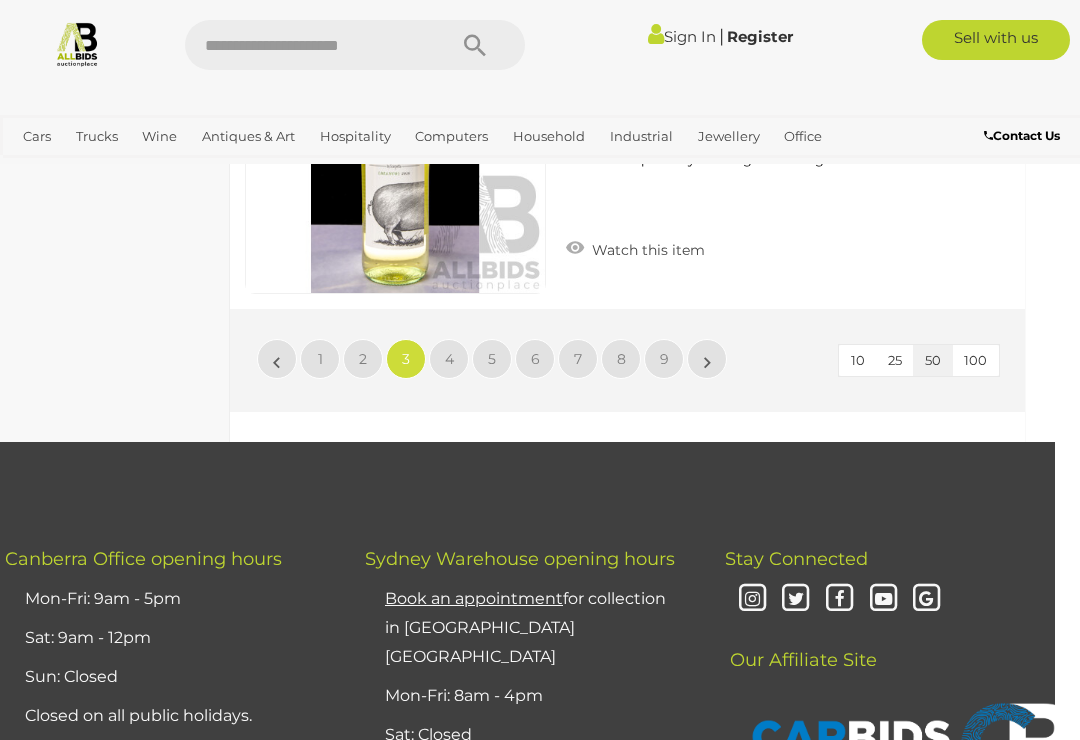 click on "4" at bounding box center [449, 359] 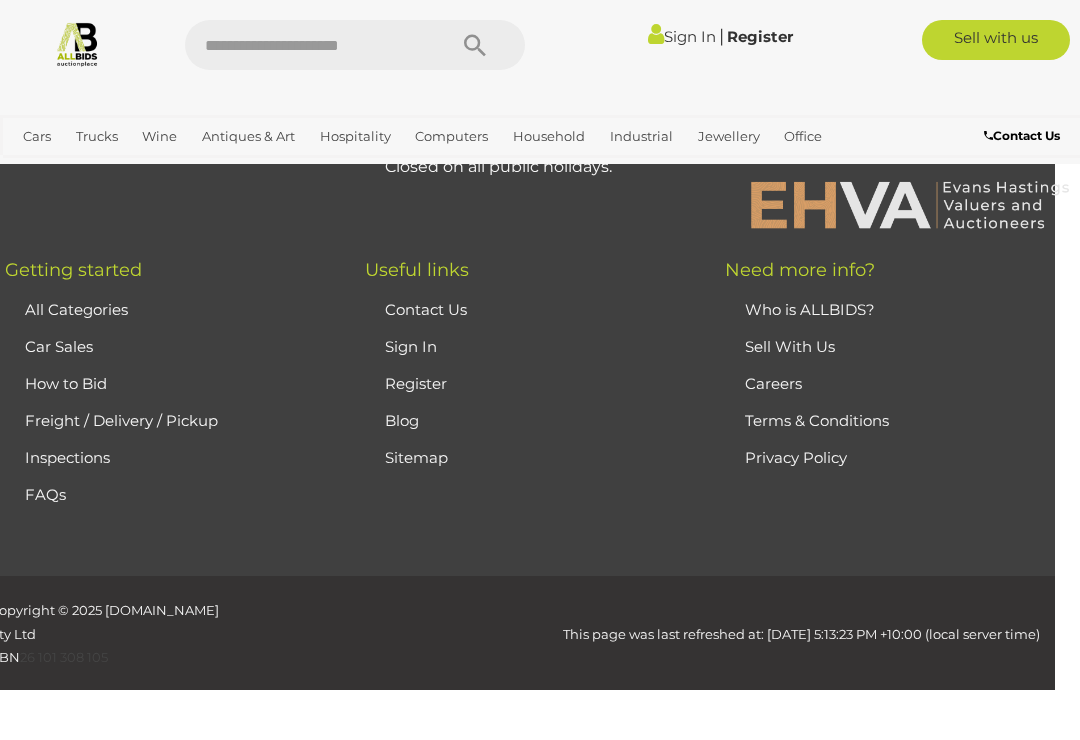 scroll, scrollTop: 104, scrollLeft: 0, axis: vertical 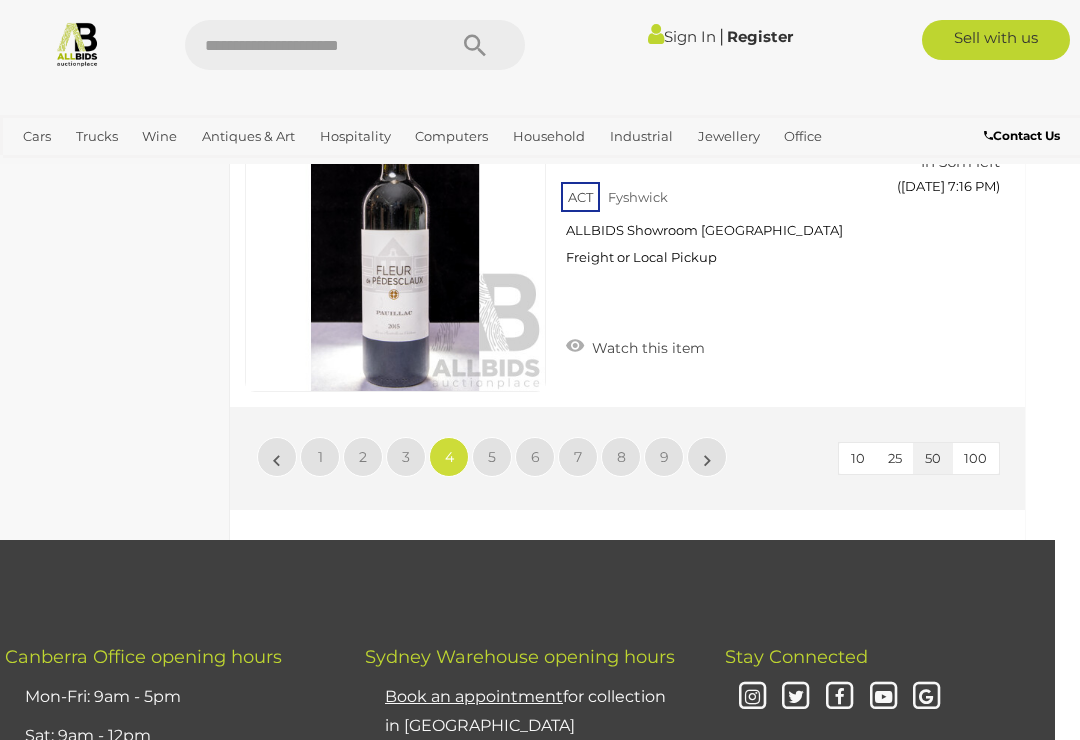 click on "5" at bounding box center [492, 457] 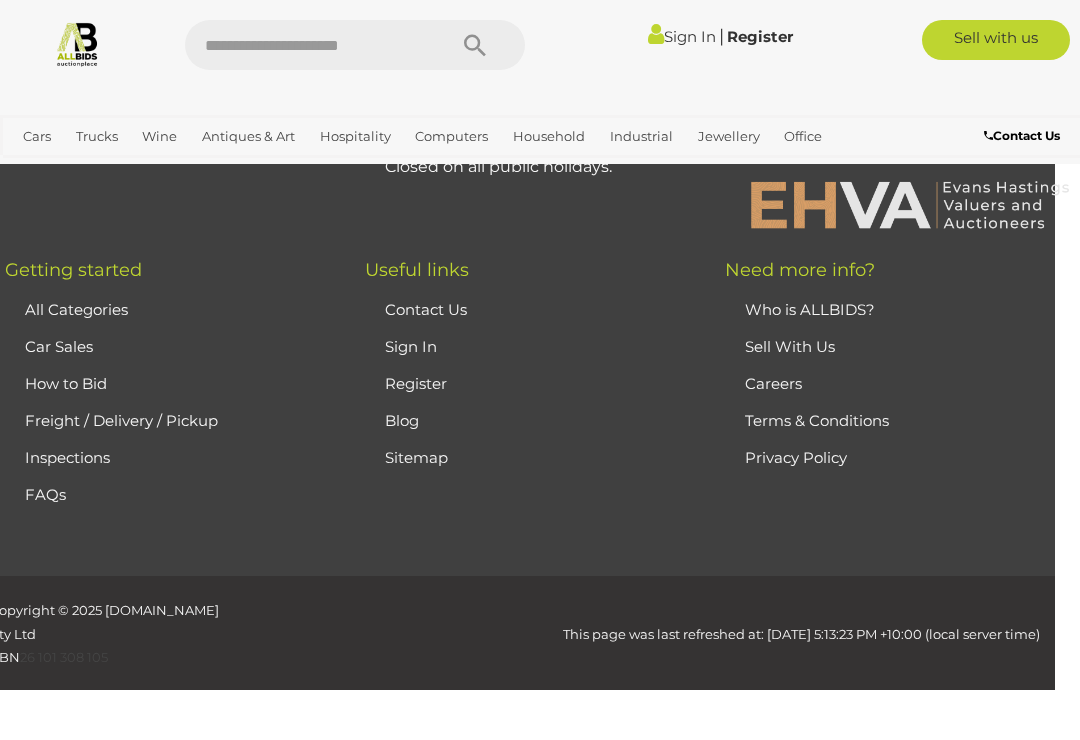 scroll, scrollTop: 104, scrollLeft: 0, axis: vertical 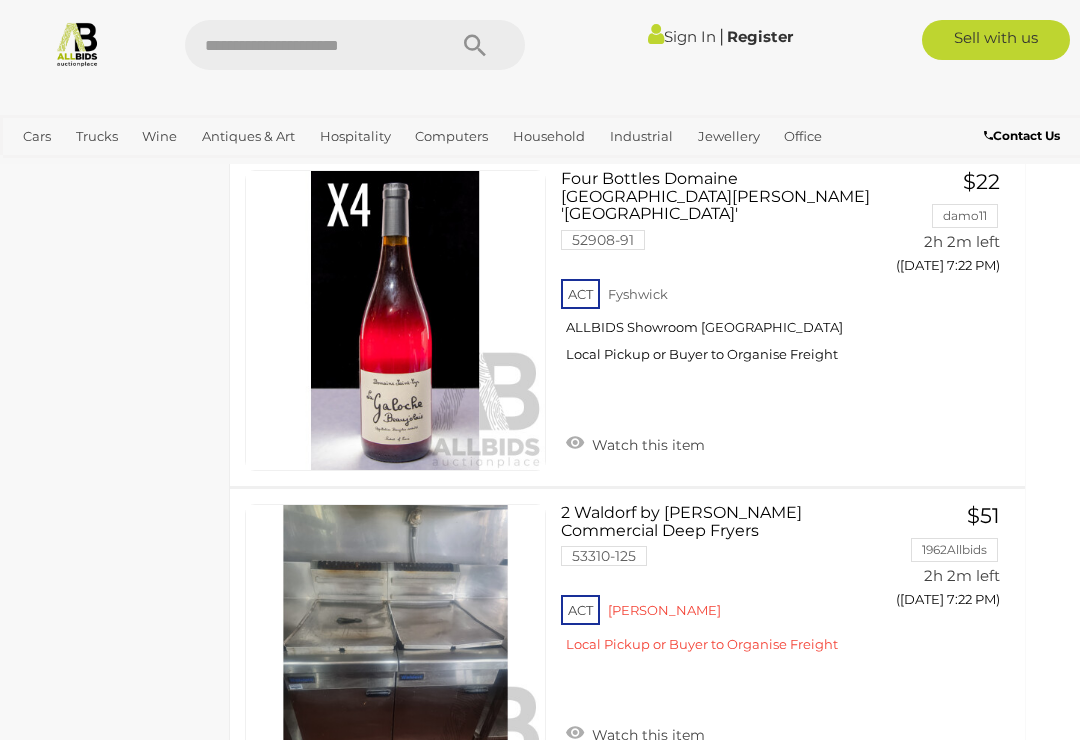 click on "Auctions Closing Today
Location" at bounding box center [110, -829] 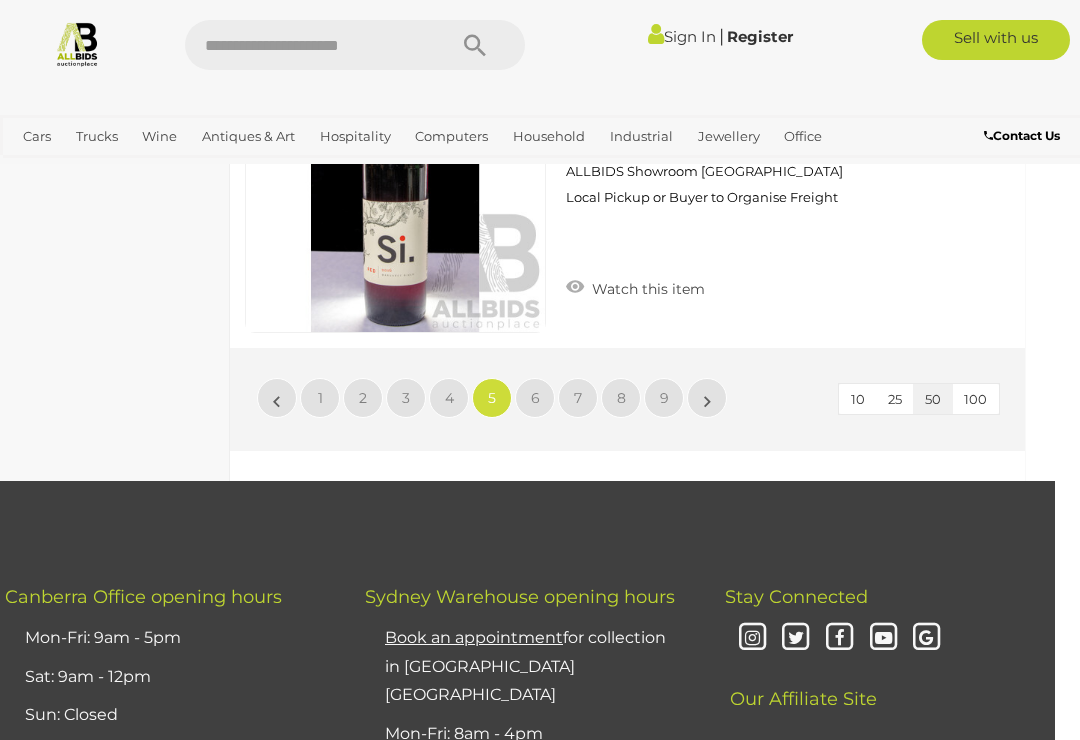 scroll, scrollTop: 16742, scrollLeft: 25, axis: both 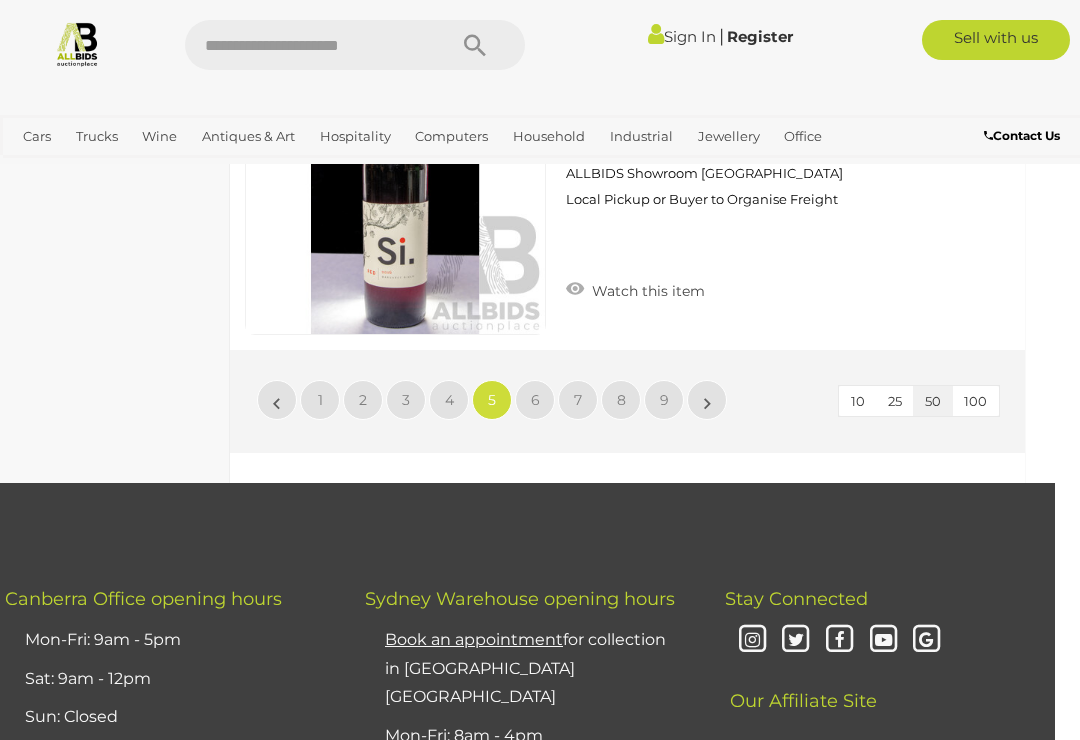 click on "6" at bounding box center (535, 400) 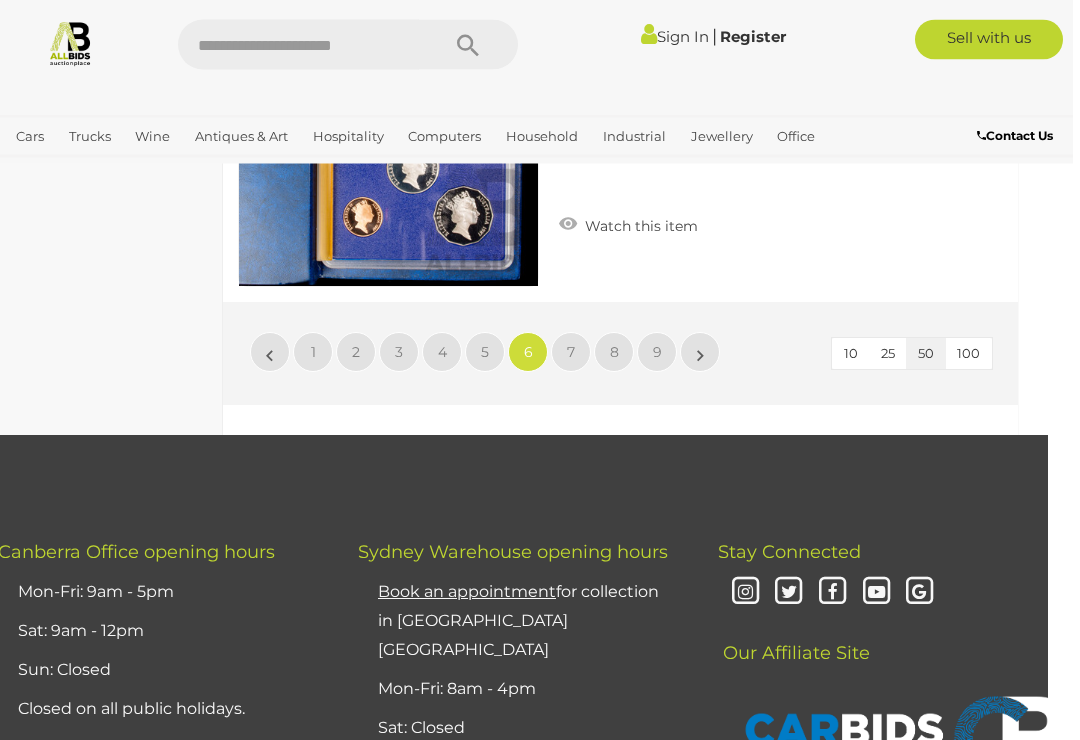 scroll, scrollTop: 16728, scrollLeft: 25, axis: both 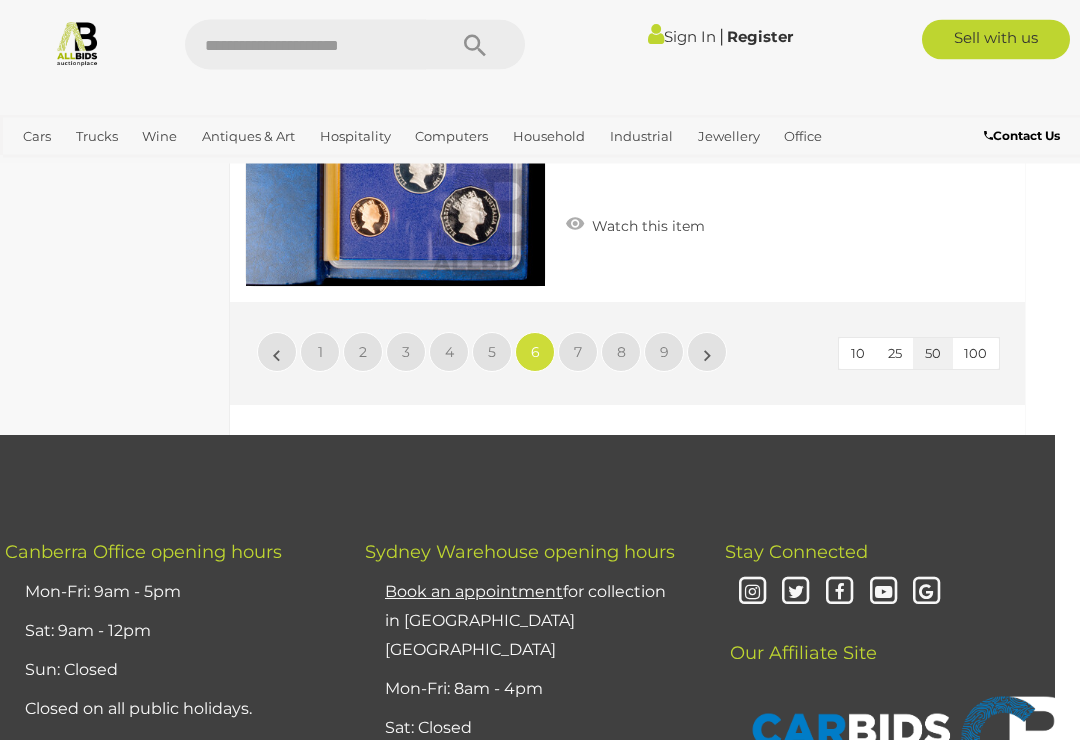 click on "7" at bounding box center (578, 353) 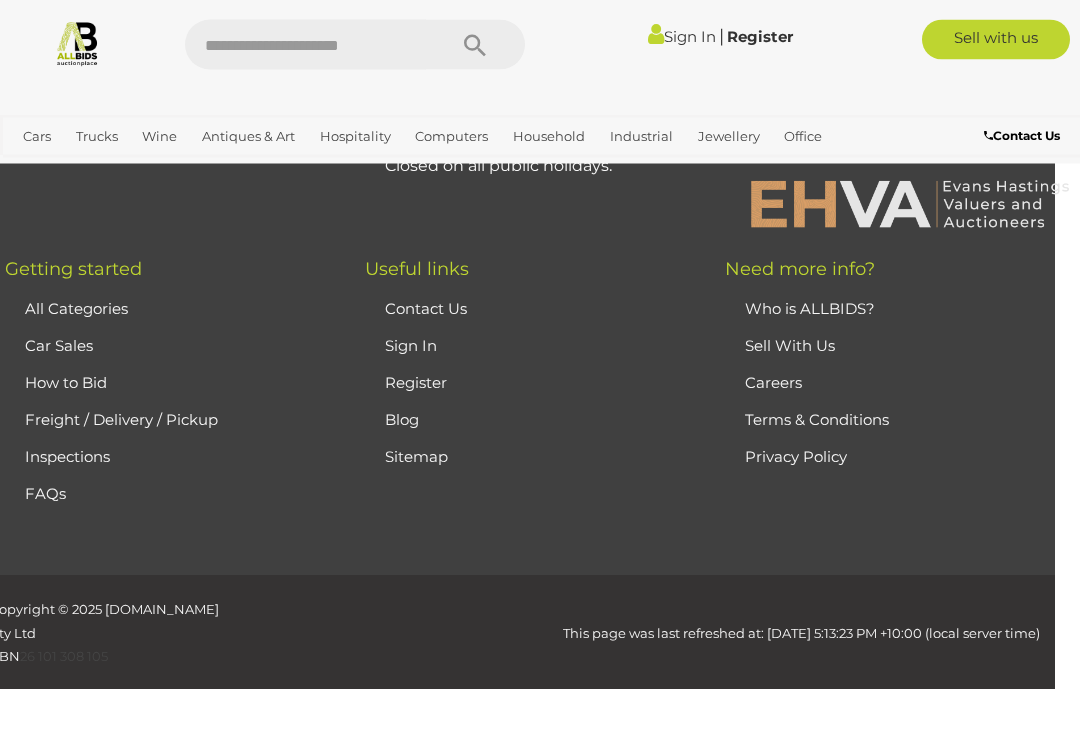 scroll, scrollTop: 104, scrollLeft: 0, axis: vertical 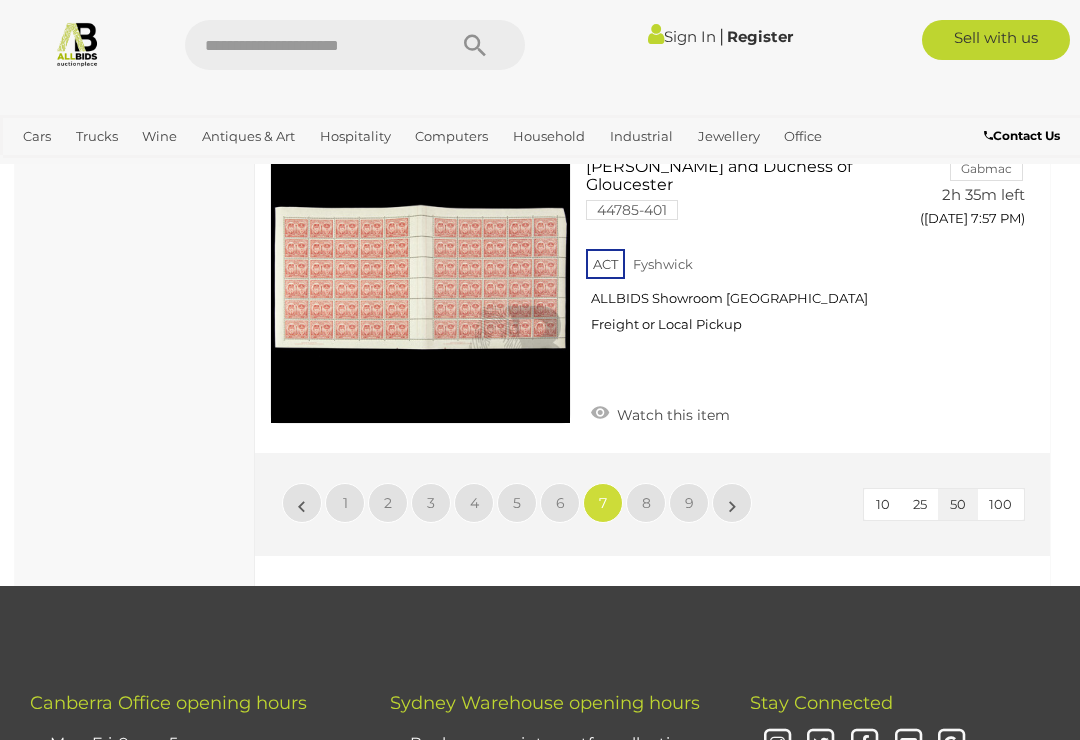 click on "8" at bounding box center [646, 503] 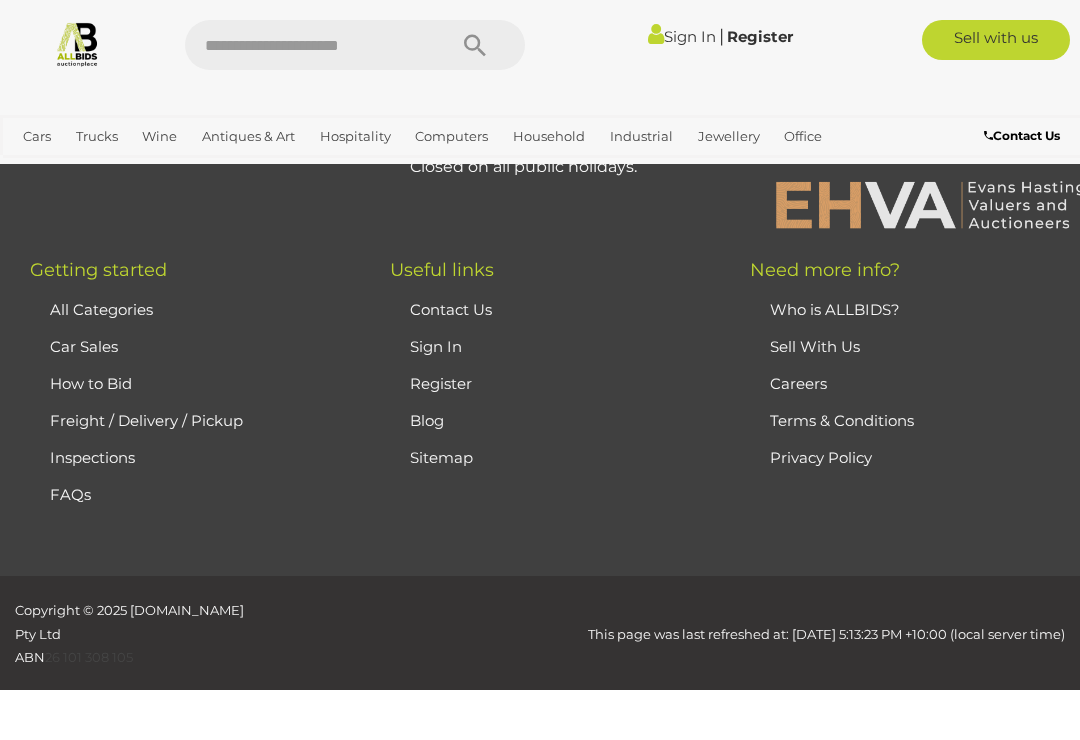 scroll, scrollTop: 104, scrollLeft: 0, axis: vertical 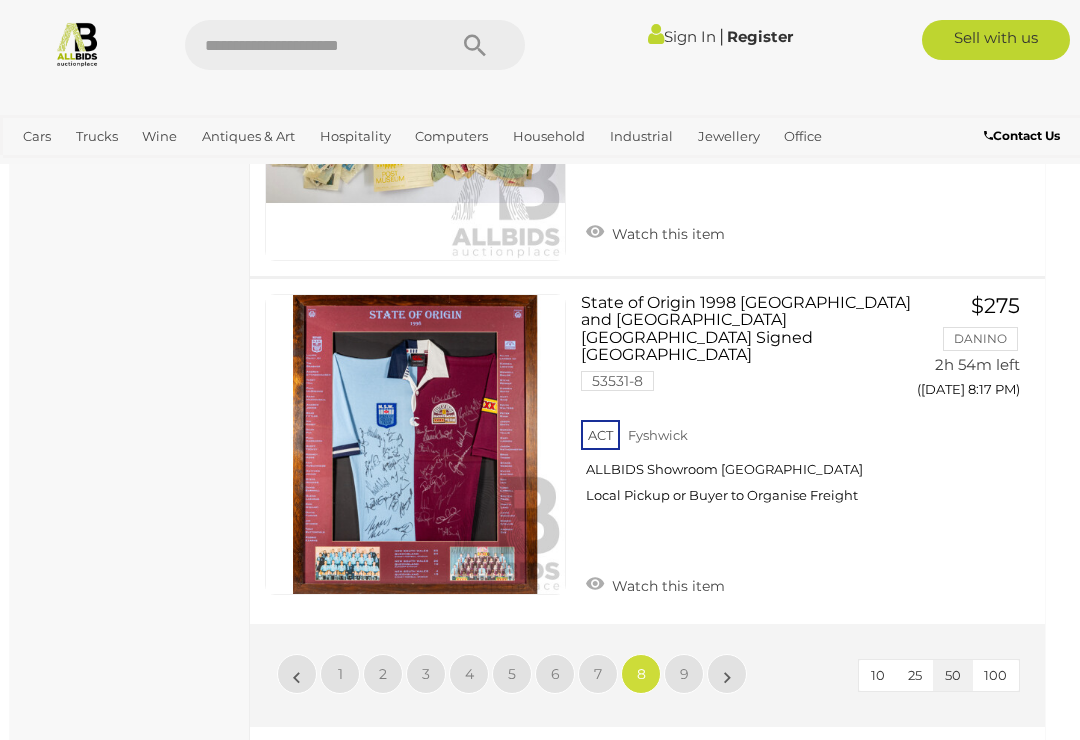 click on "9" at bounding box center (684, 674) 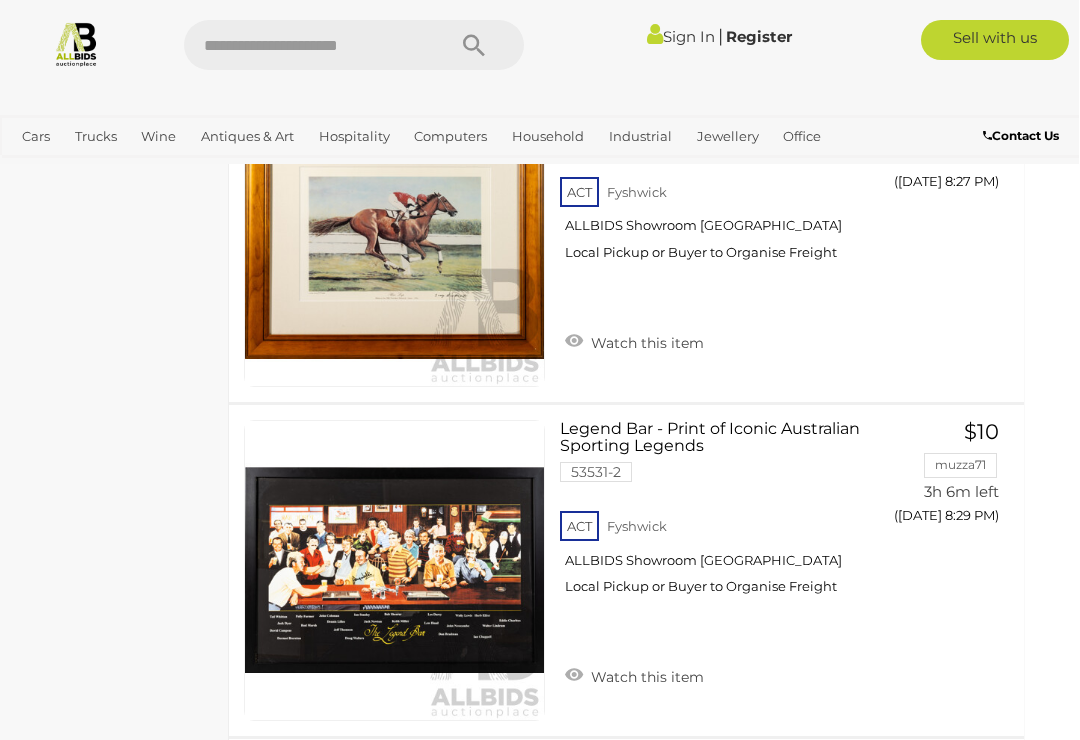 scroll, scrollTop: 7823, scrollLeft: 25, axis: both 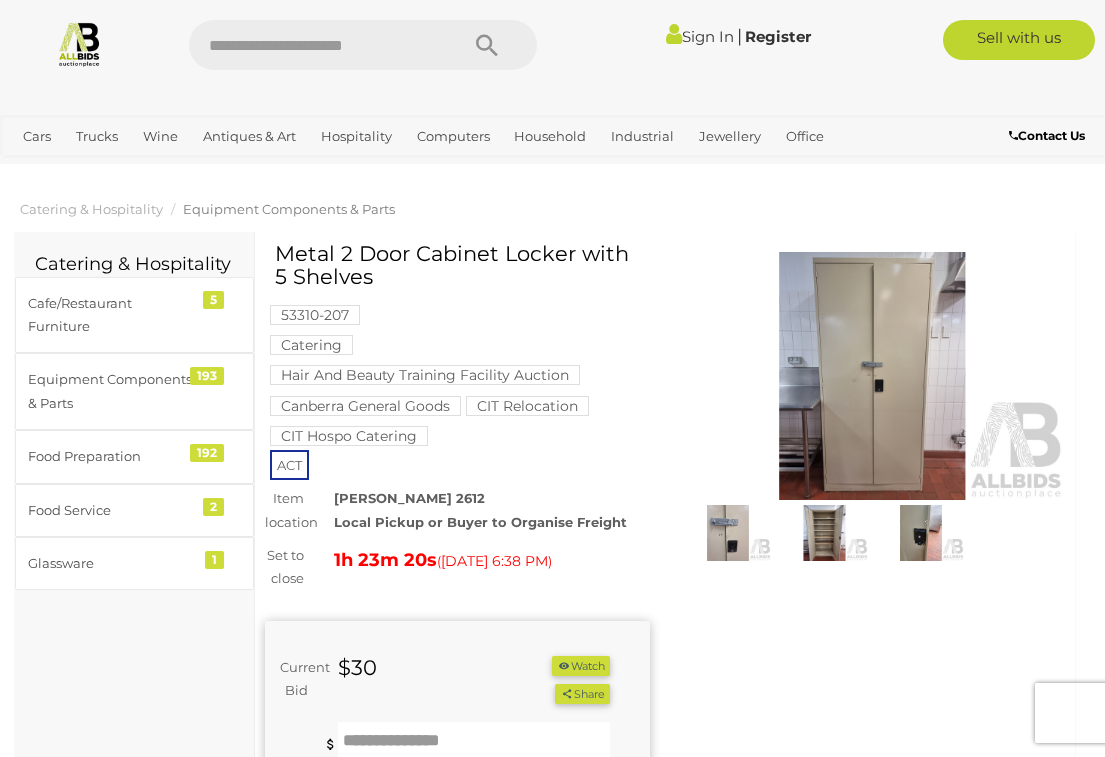 click at bounding box center (872, 376) 